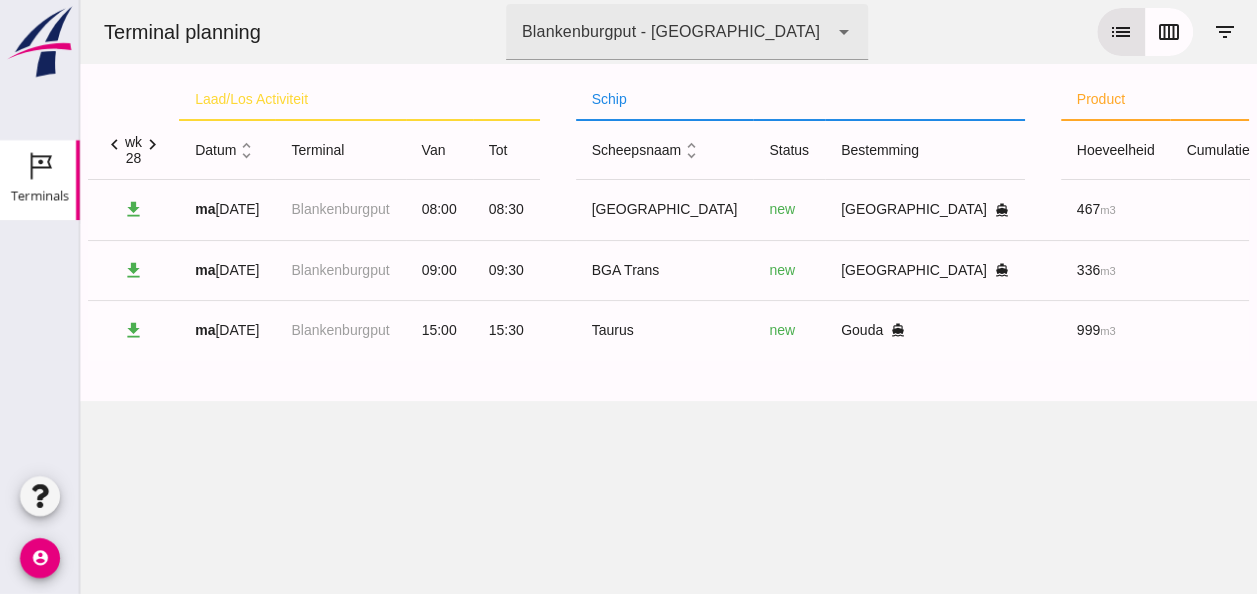 scroll, scrollTop: 0, scrollLeft: 0, axis: both 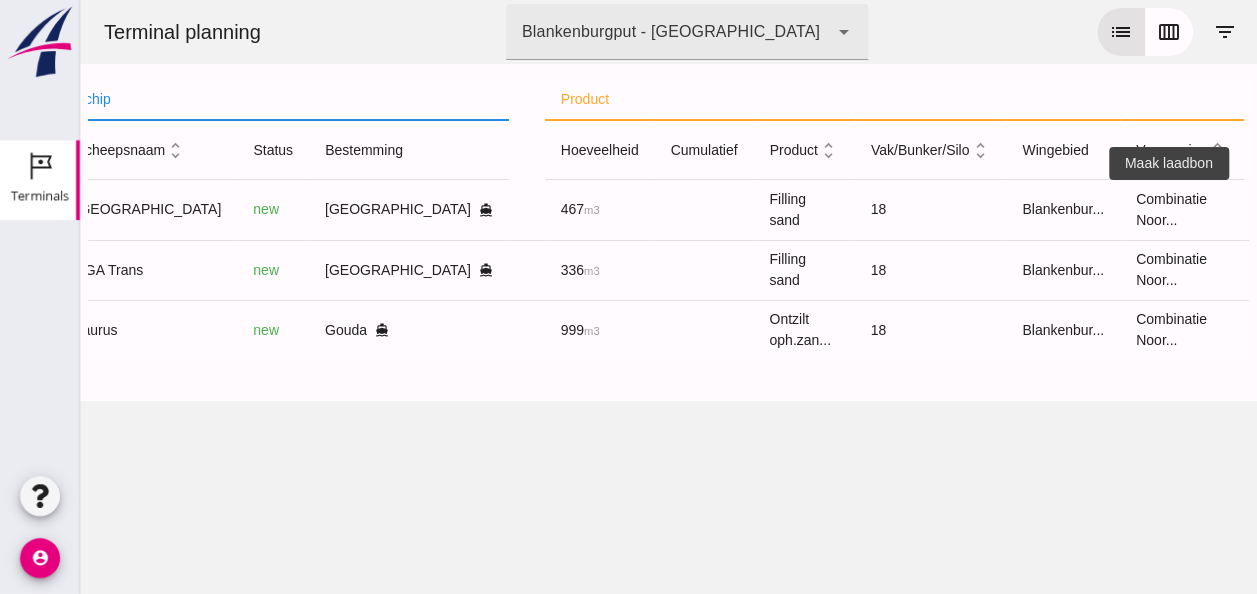 click on "receipt_long" at bounding box center (1316, 210) 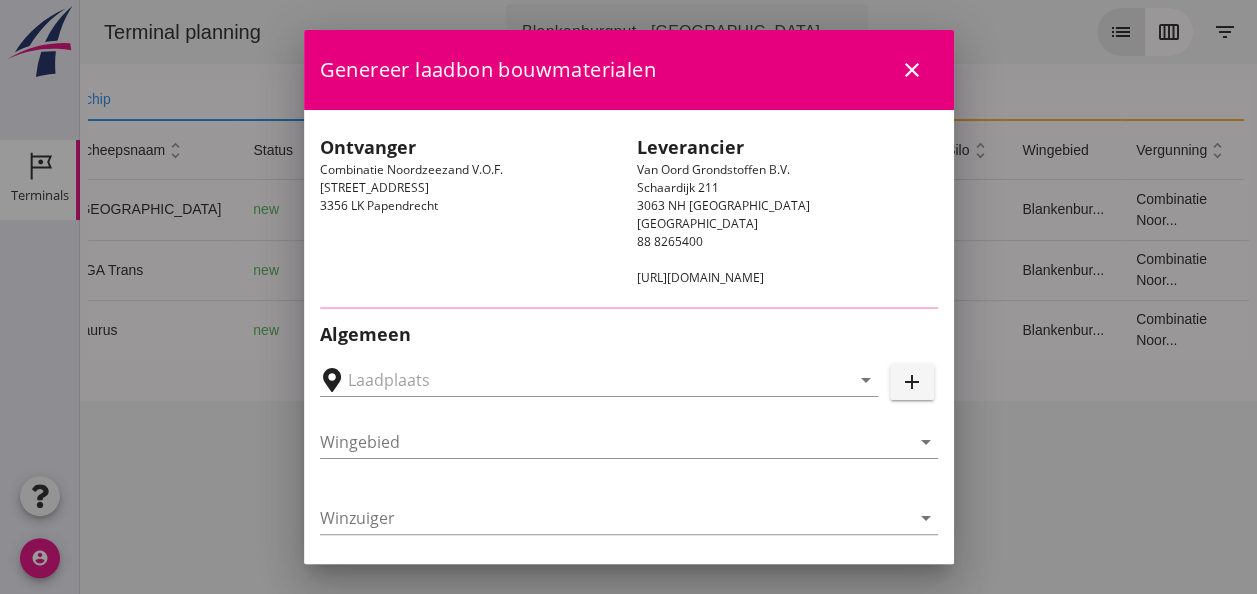 type on "[GEOGRAPHIC_DATA], [GEOGRAPHIC_DATA]" 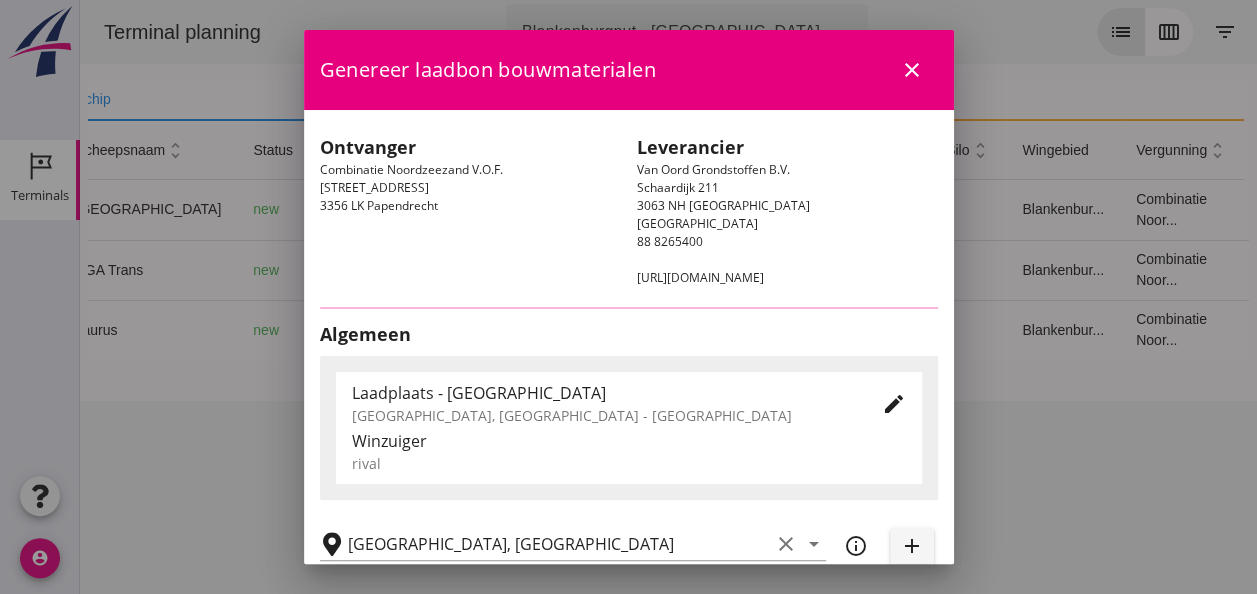 type on "[GEOGRAPHIC_DATA]" 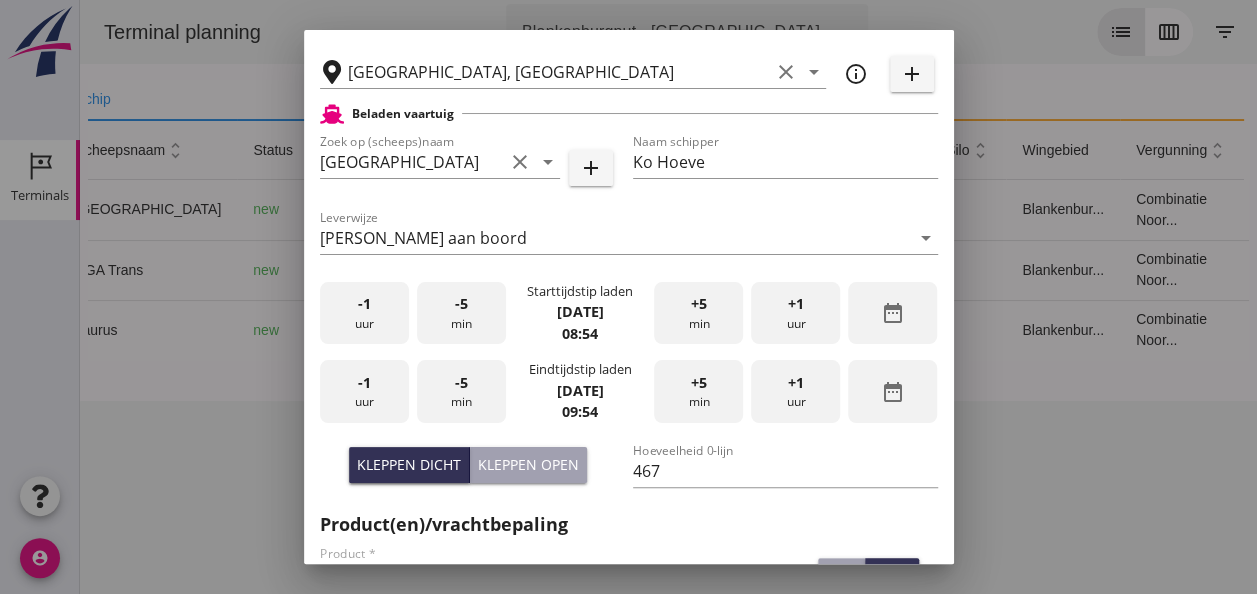 scroll, scrollTop: 500, scrollLeft: 0, axis: vertical 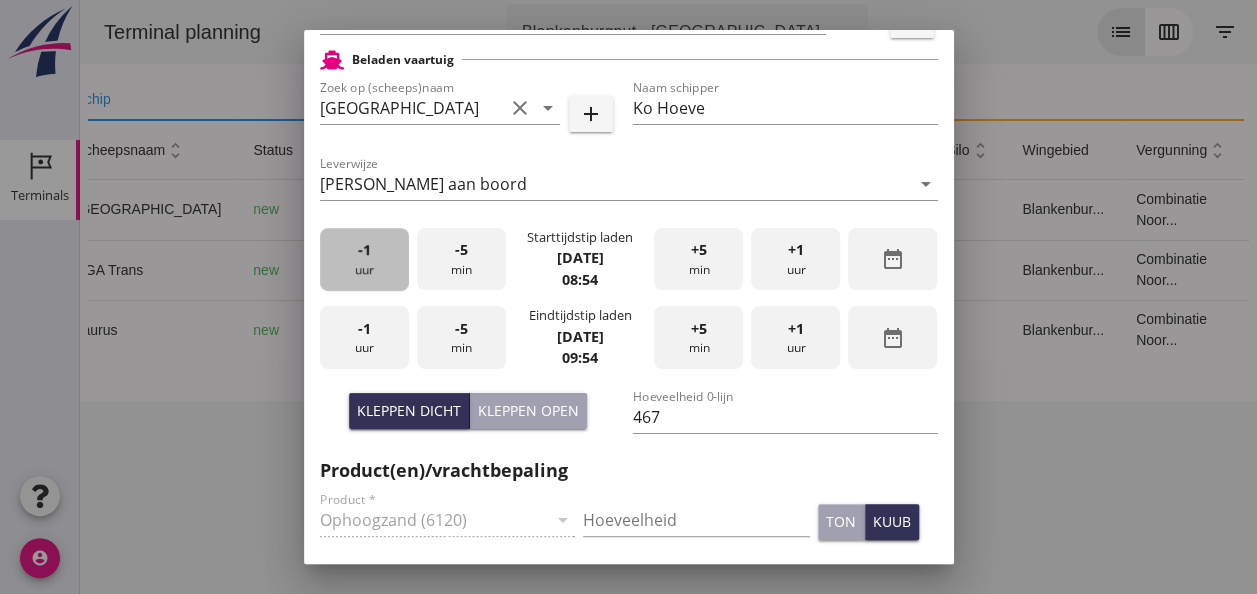 click on "-1  uur" at bounding box center [364, 259] 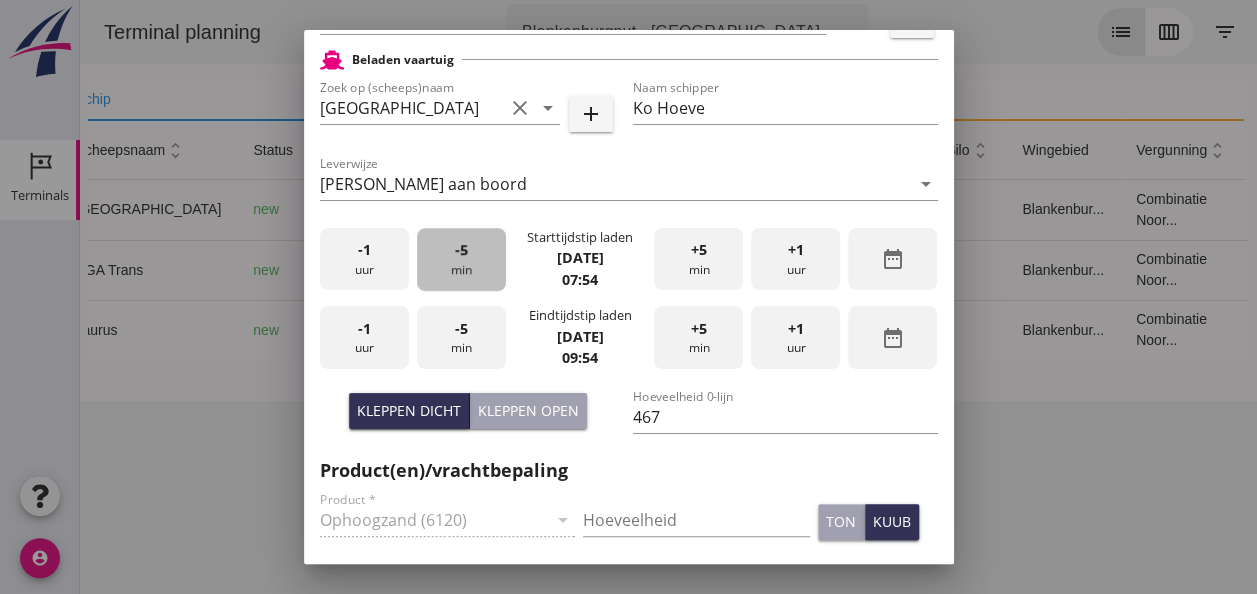 click on "-5  min" at bounding box center [461, 259] 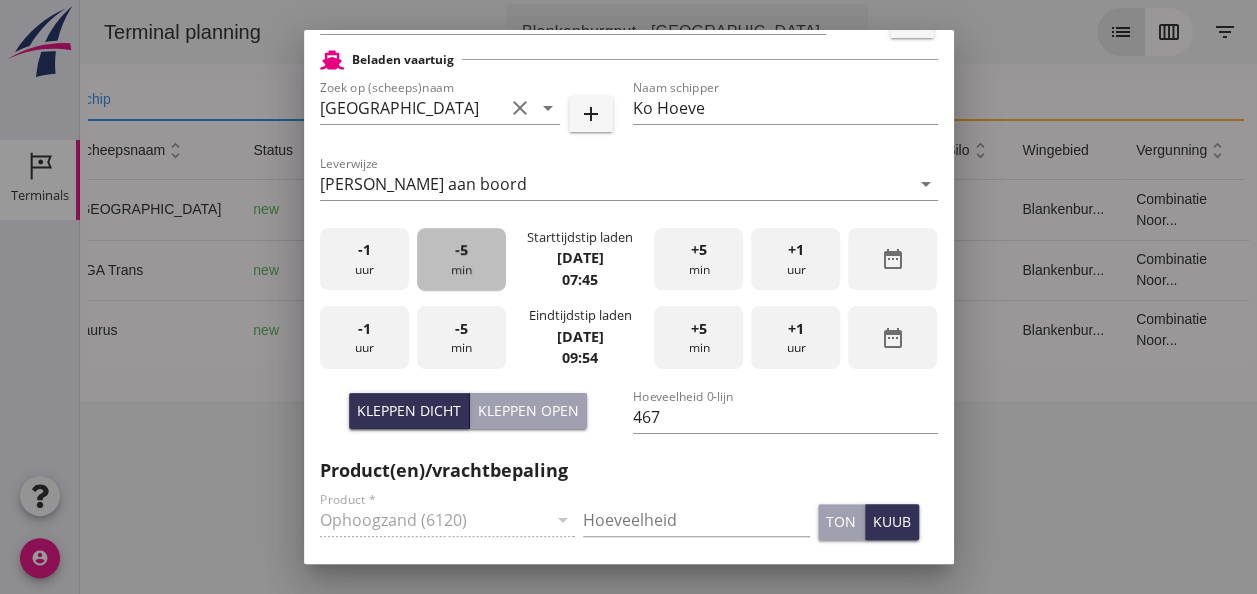 click on "-5  min" at bounding box center [461, 259] 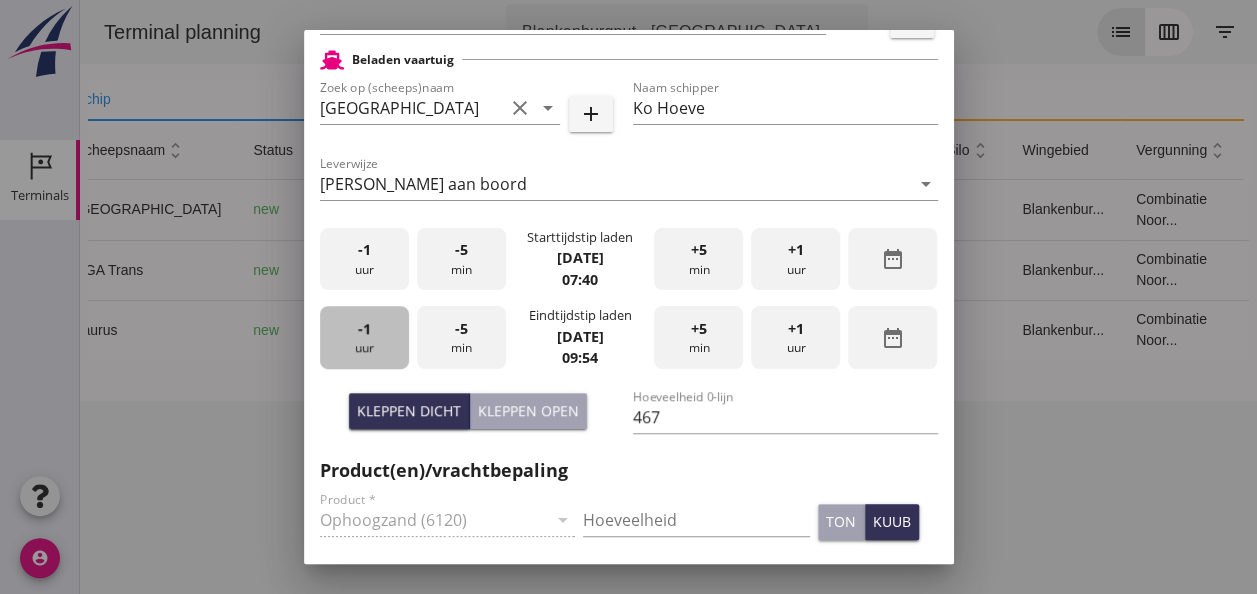 click on "-1  uur" at bounding box center (364, 337) 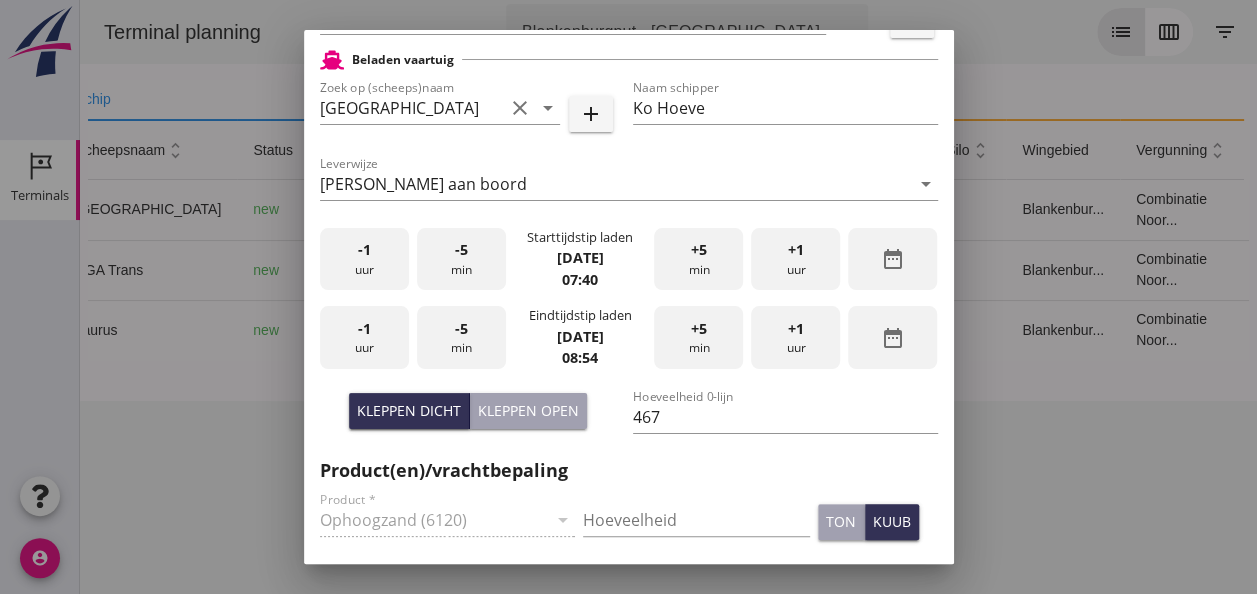 click on "-5  min" at bounding box center [461, 337] 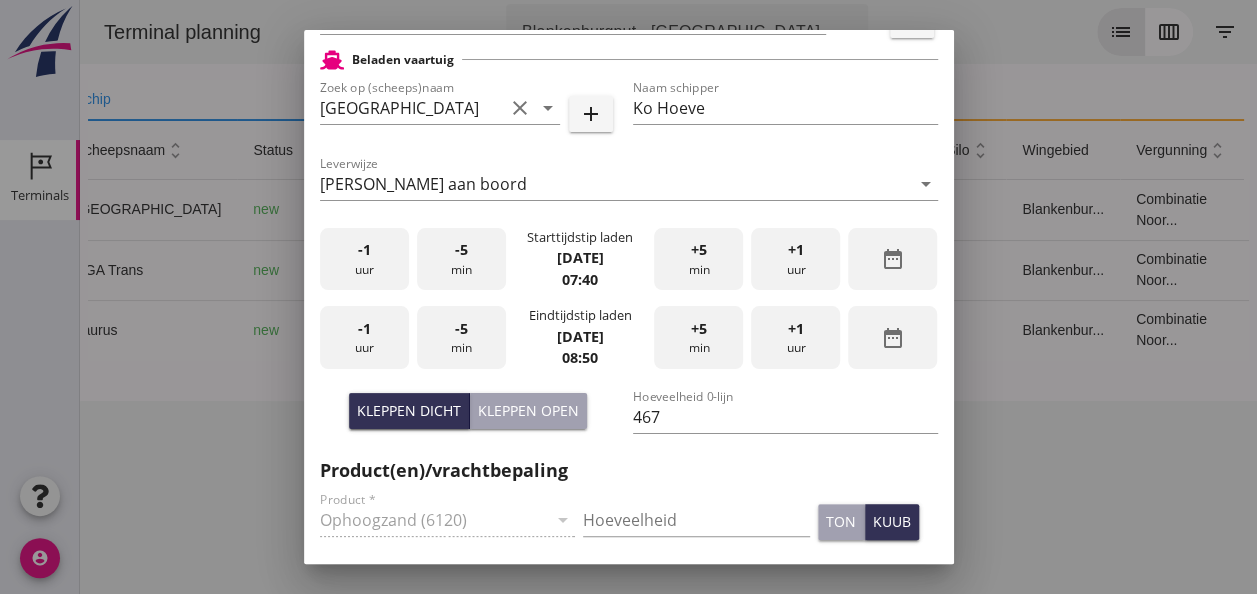 click on "-5  min" at bounding box center [461, 337] 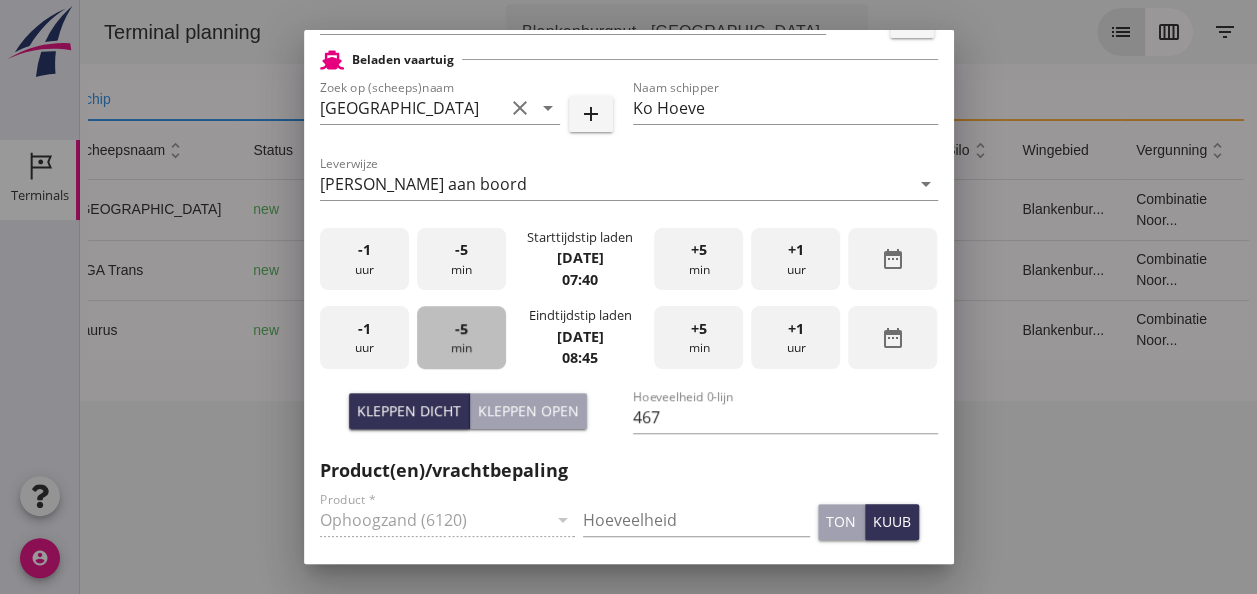 click on "-5  min" at bounding box center (461, 337) 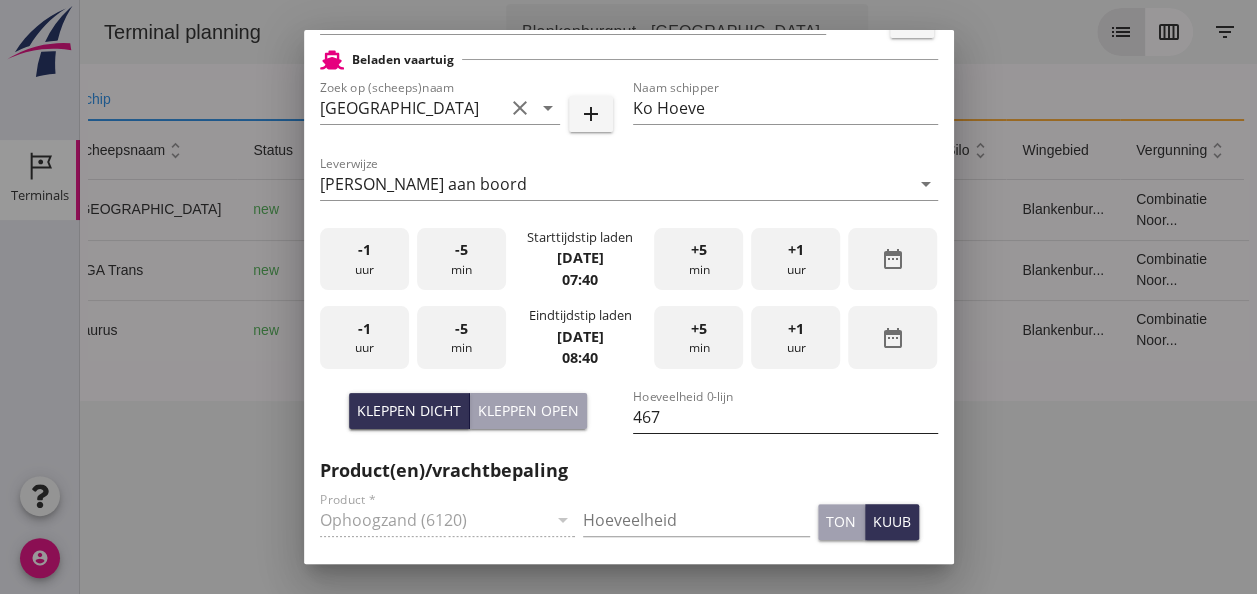 scroll, scrollTop: 0, scrollLeft: 0, axis: both 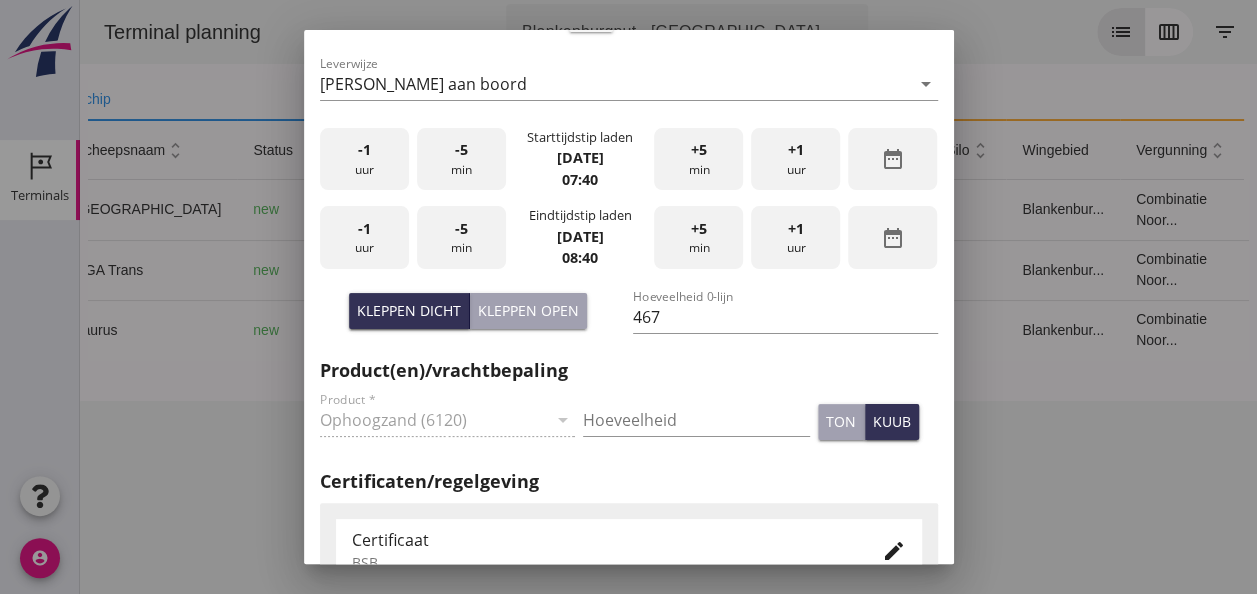 click on "Hoeveelheid" at bounding box center [696, 424] 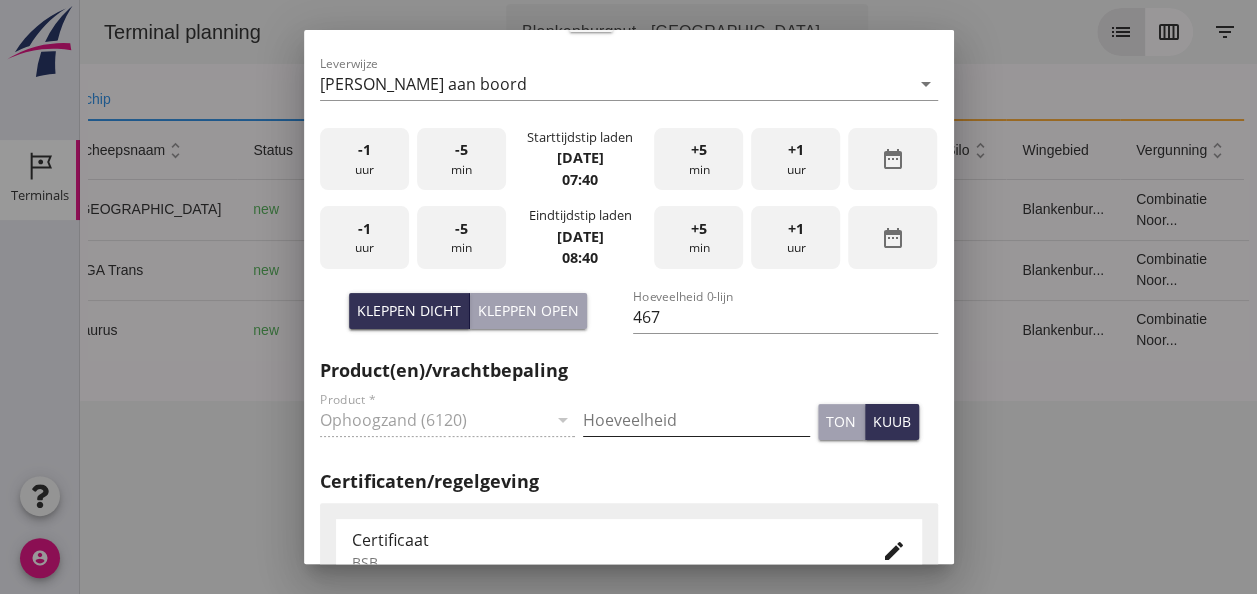 click at bounding box center [696, 420] 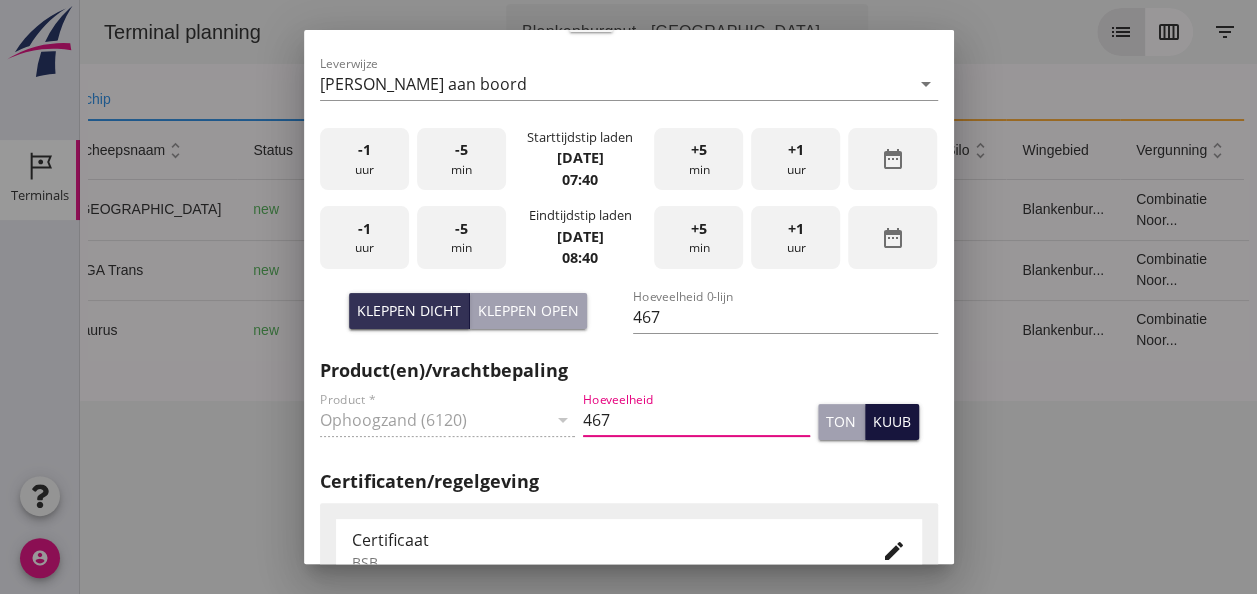 type on "467" 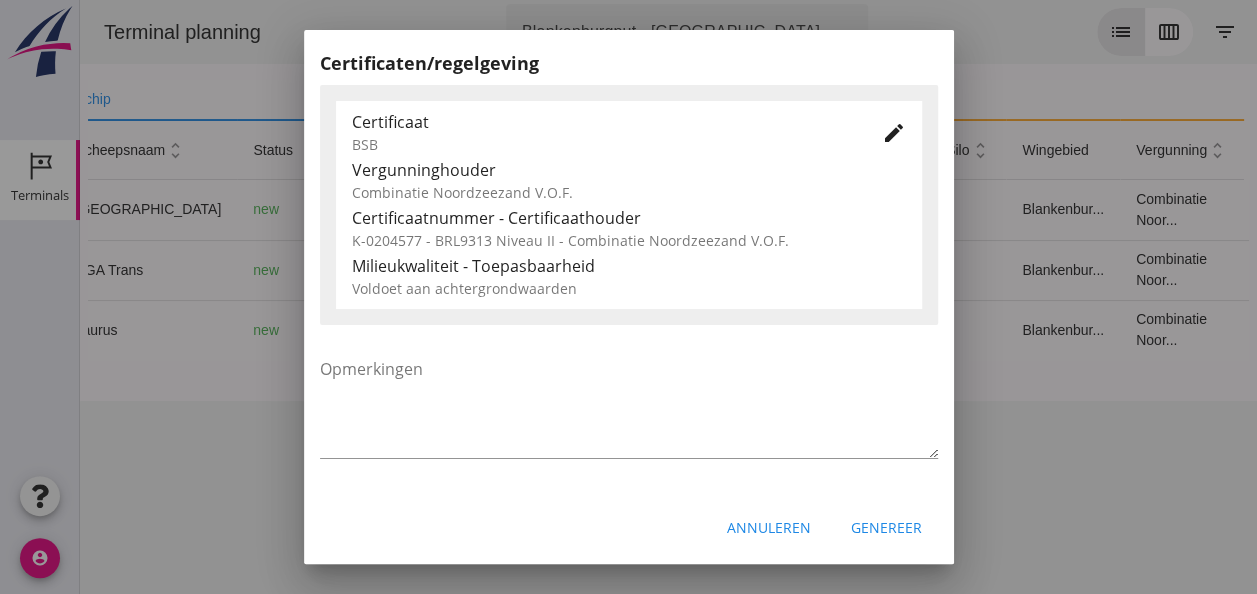 scroll, scrollTop: 1019, scrollLeft: 0, axis: vertical 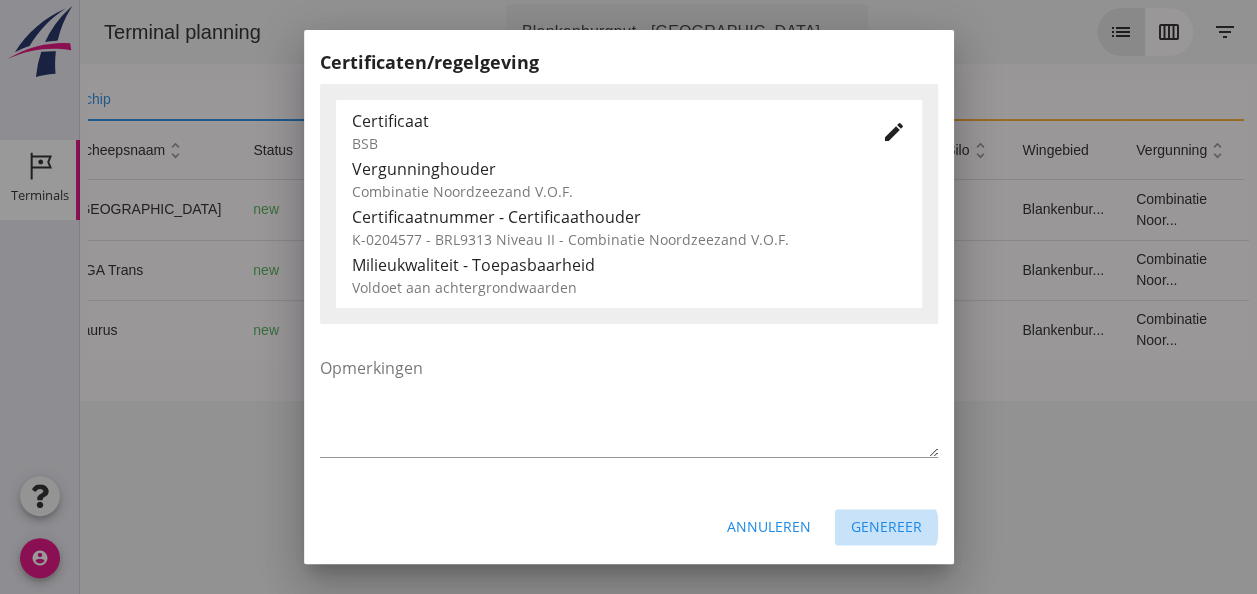click on "Genereer" at bounding box center [886, 526] 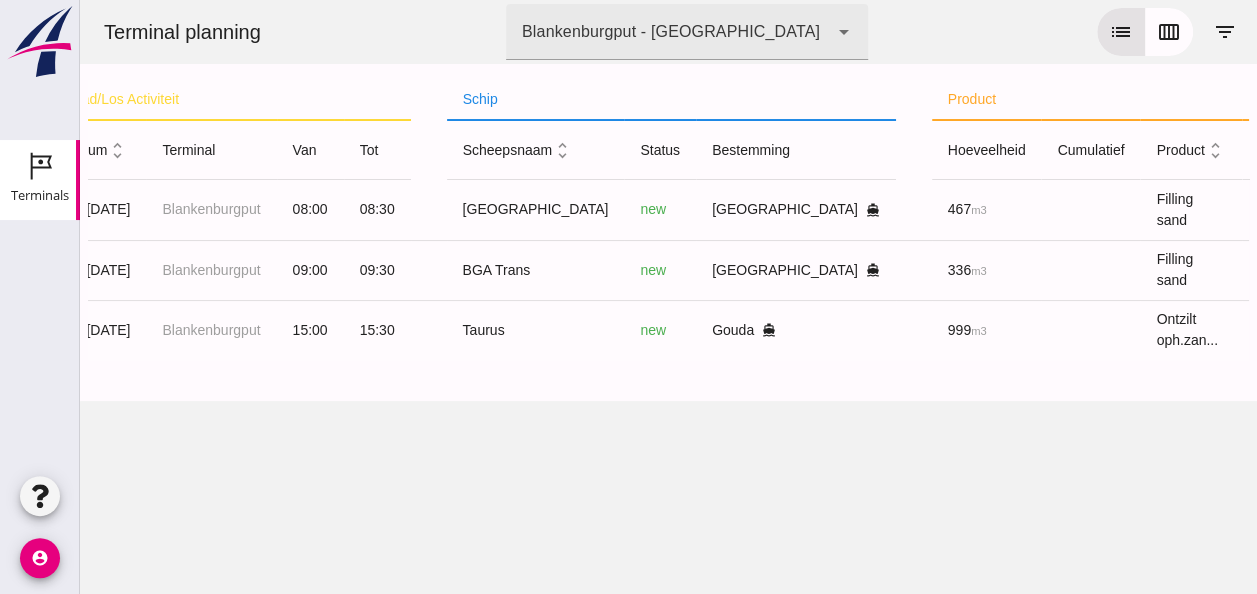 scroll, scrollTop: 0, scrollLeft: 0, axis: both 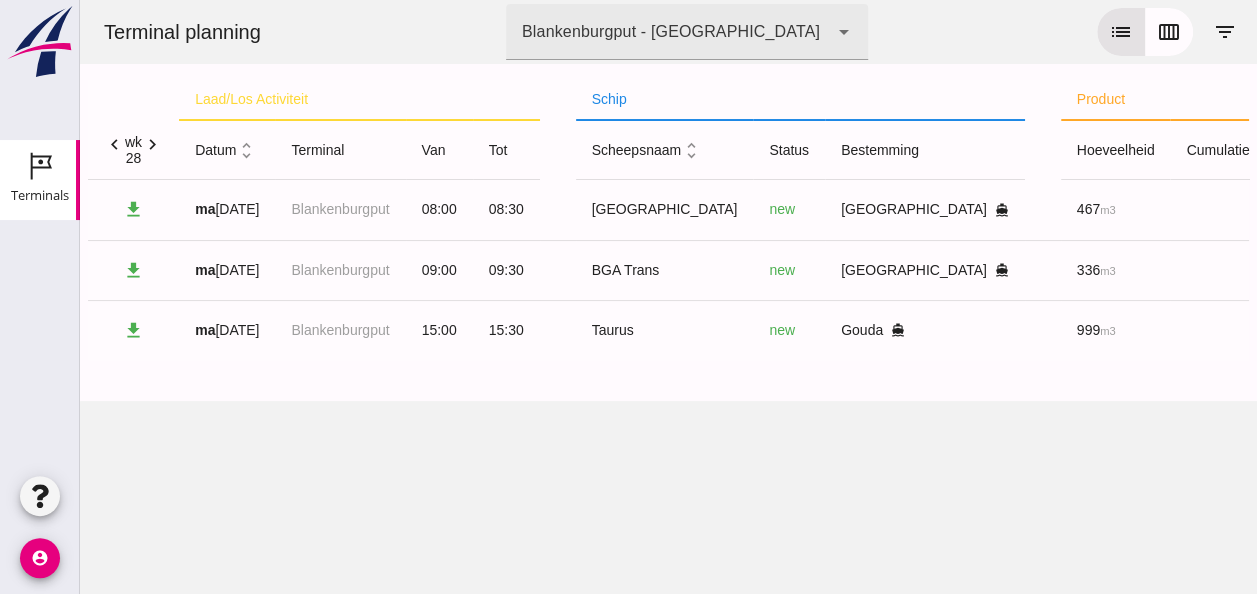 click on "unfold_more" 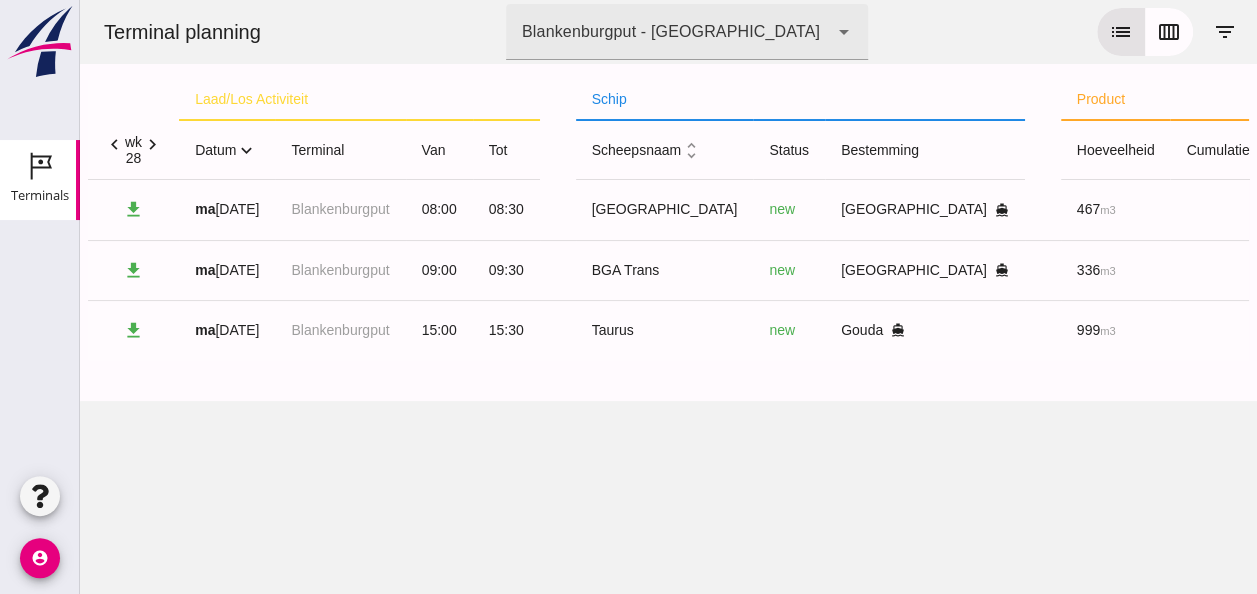 click on "expand_more" 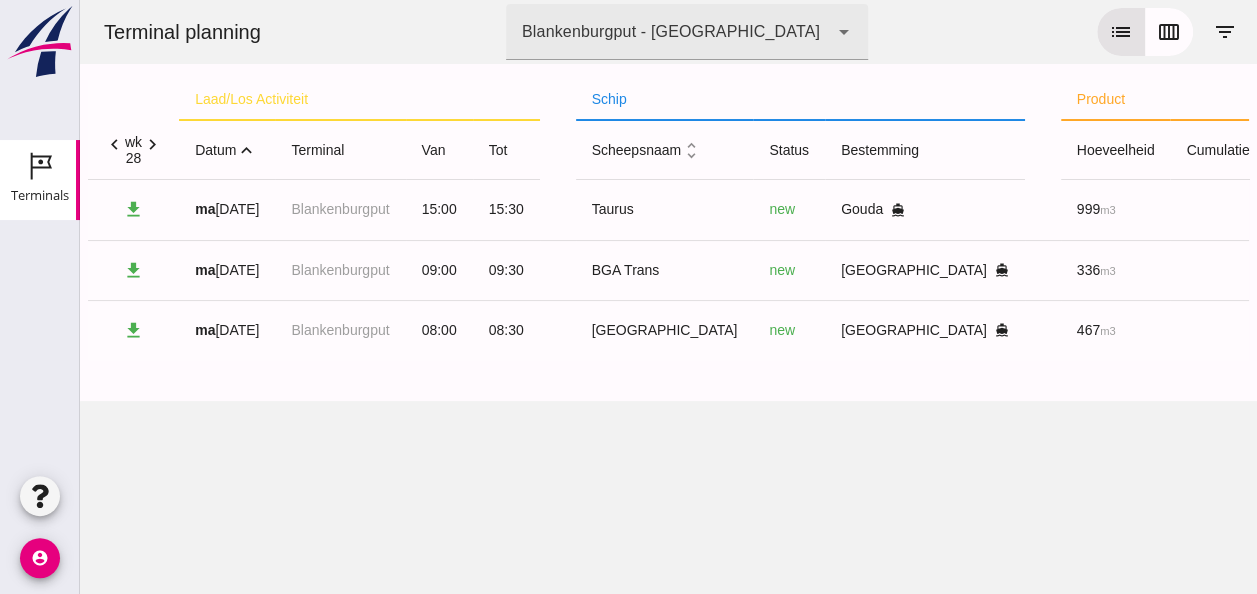 click on "expand_less" 